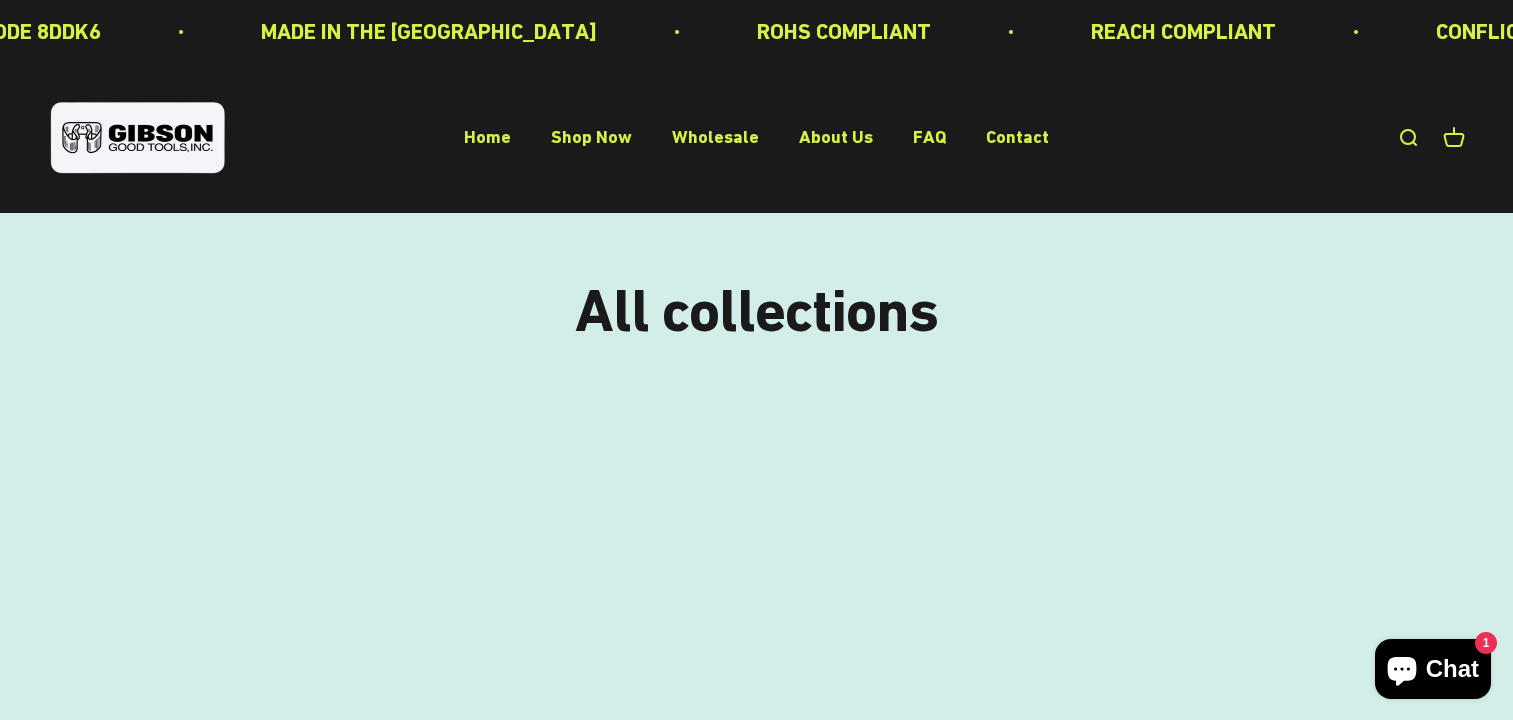 scroll, scrollTop: 0, scrollLeft: 0, axis: both 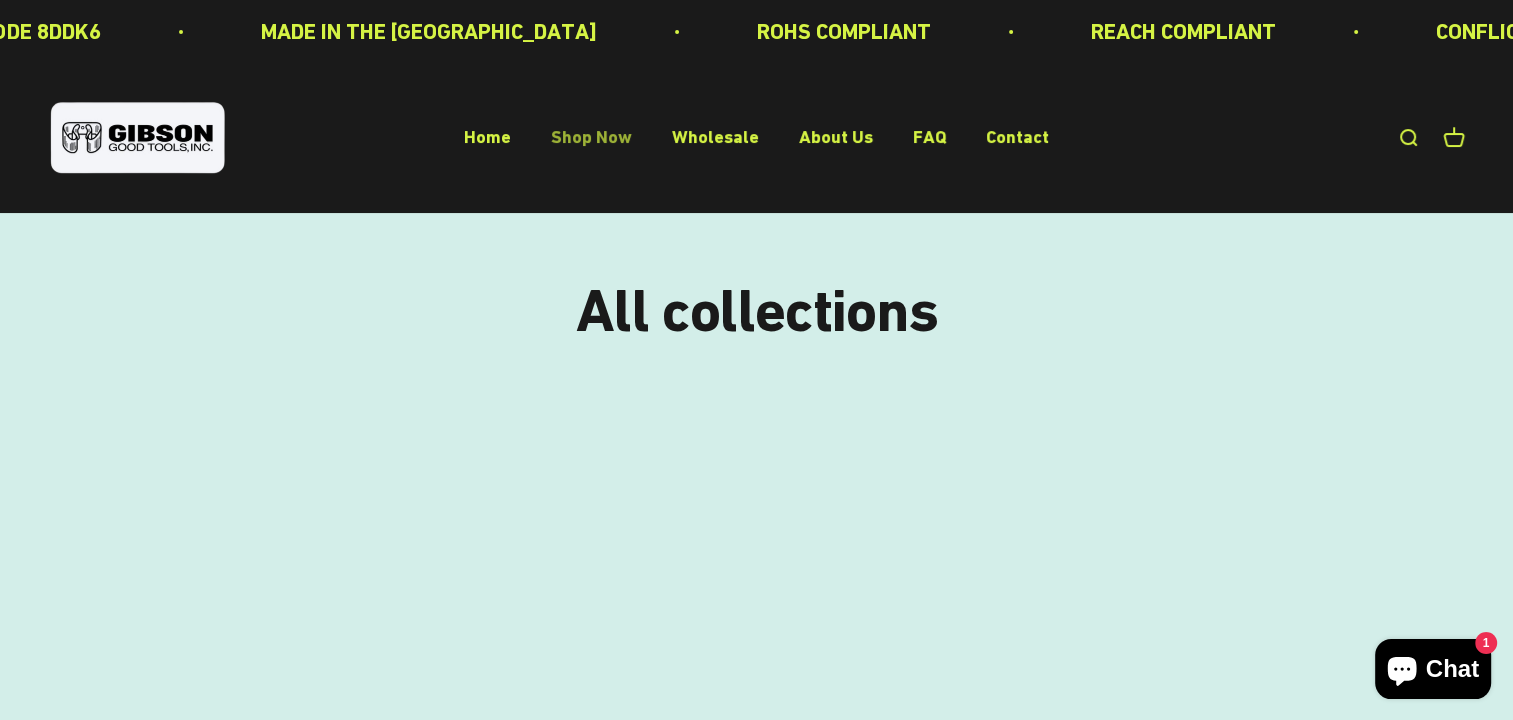 click on "Shop Now" at bounding box center (591, 137) 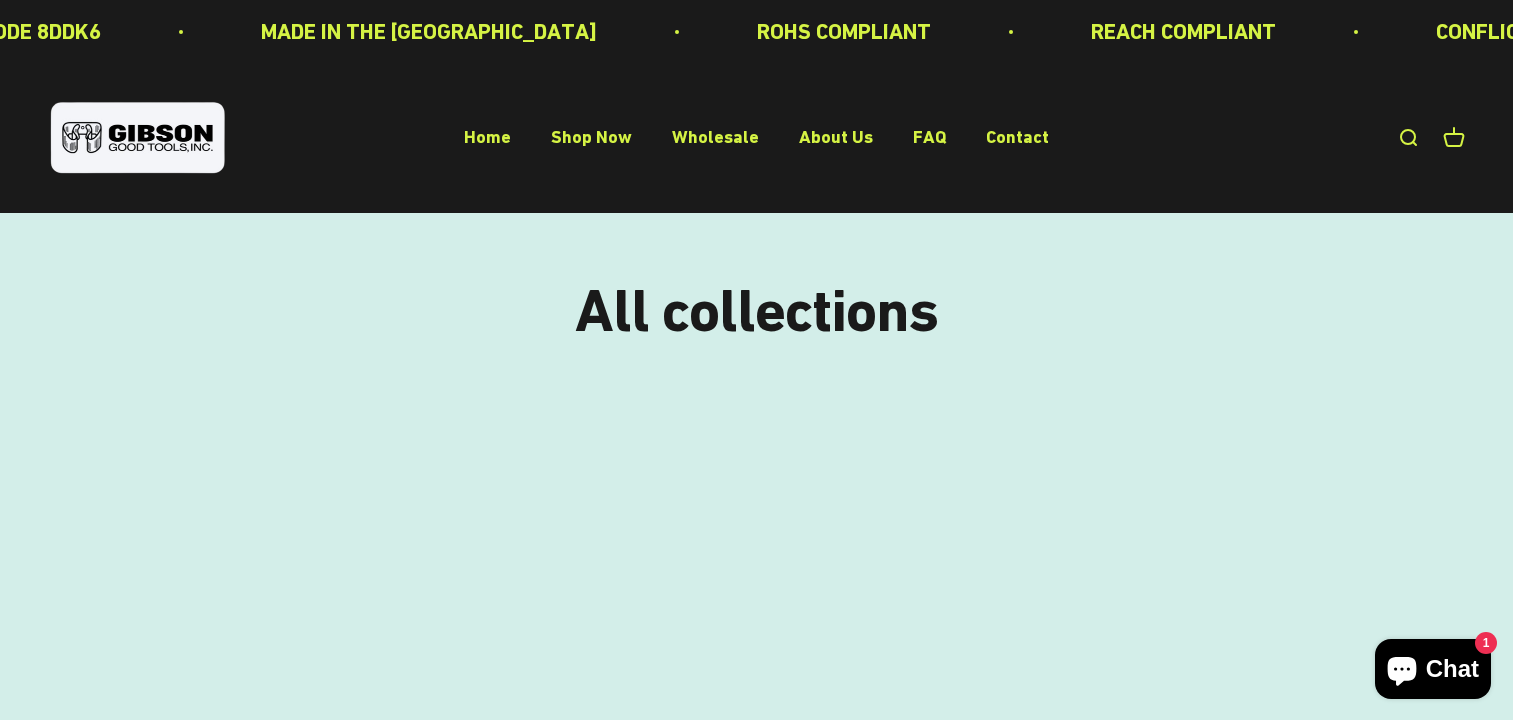 scroll, scrollTop: 0, scrollLeft: 0, axis: both 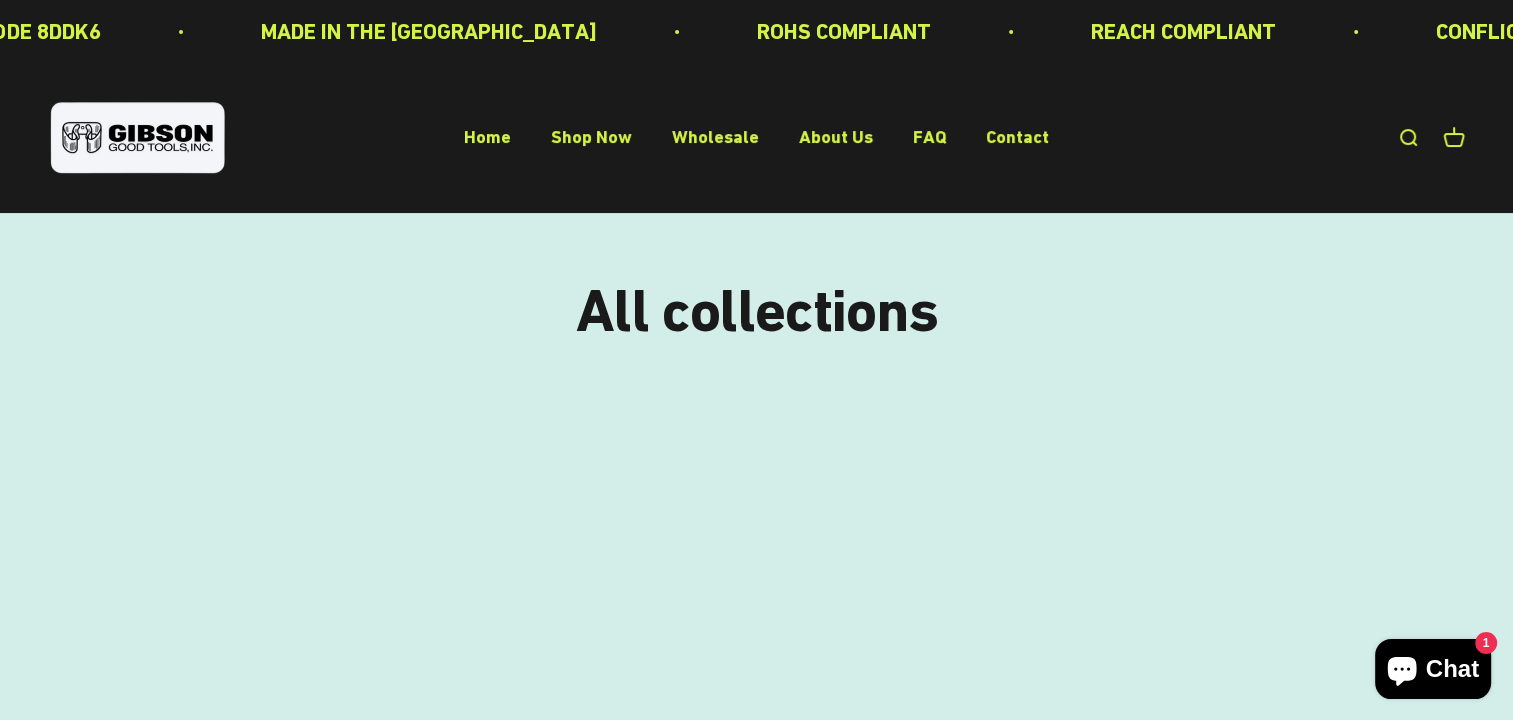 click at bounding box center [757, 601] 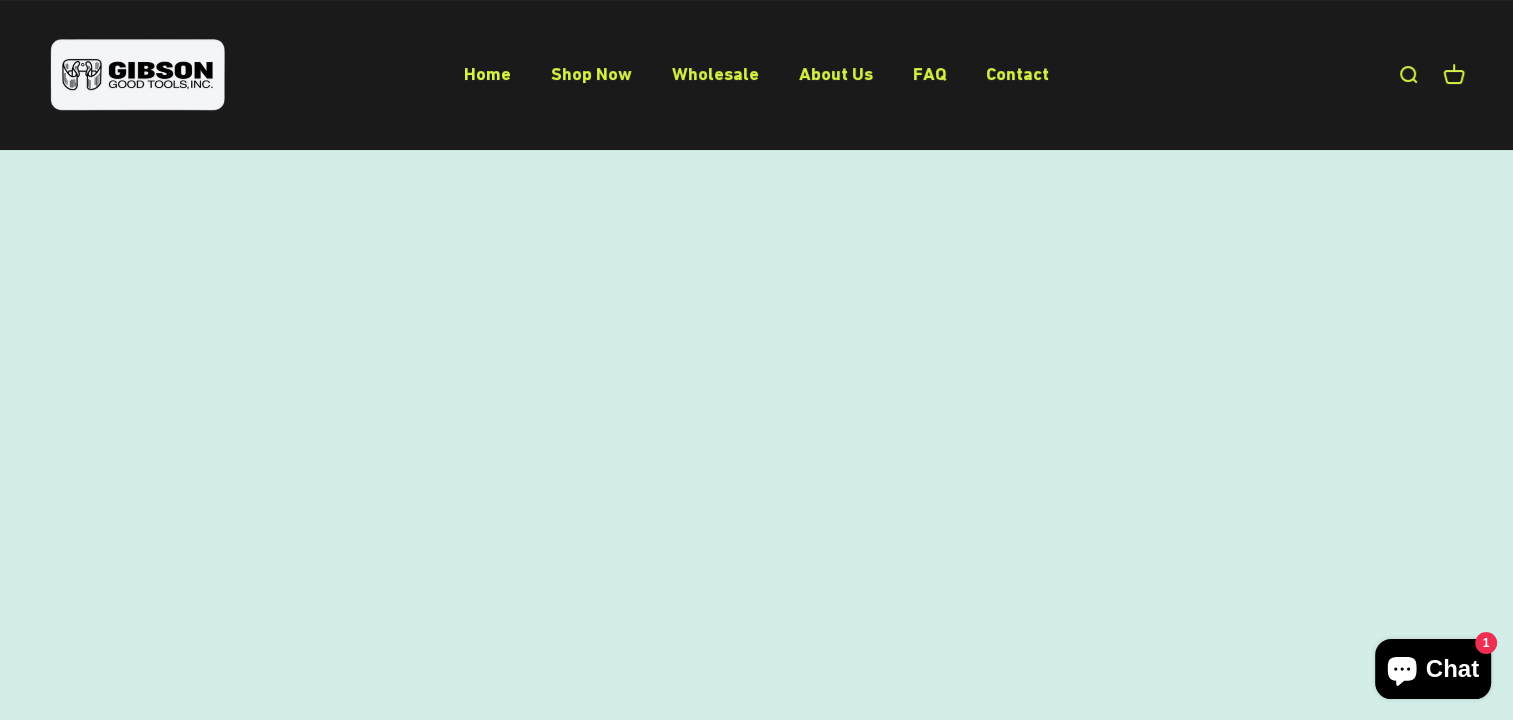 scroll, scrollTop: 400, scrollLeft: 0, axis: vertical 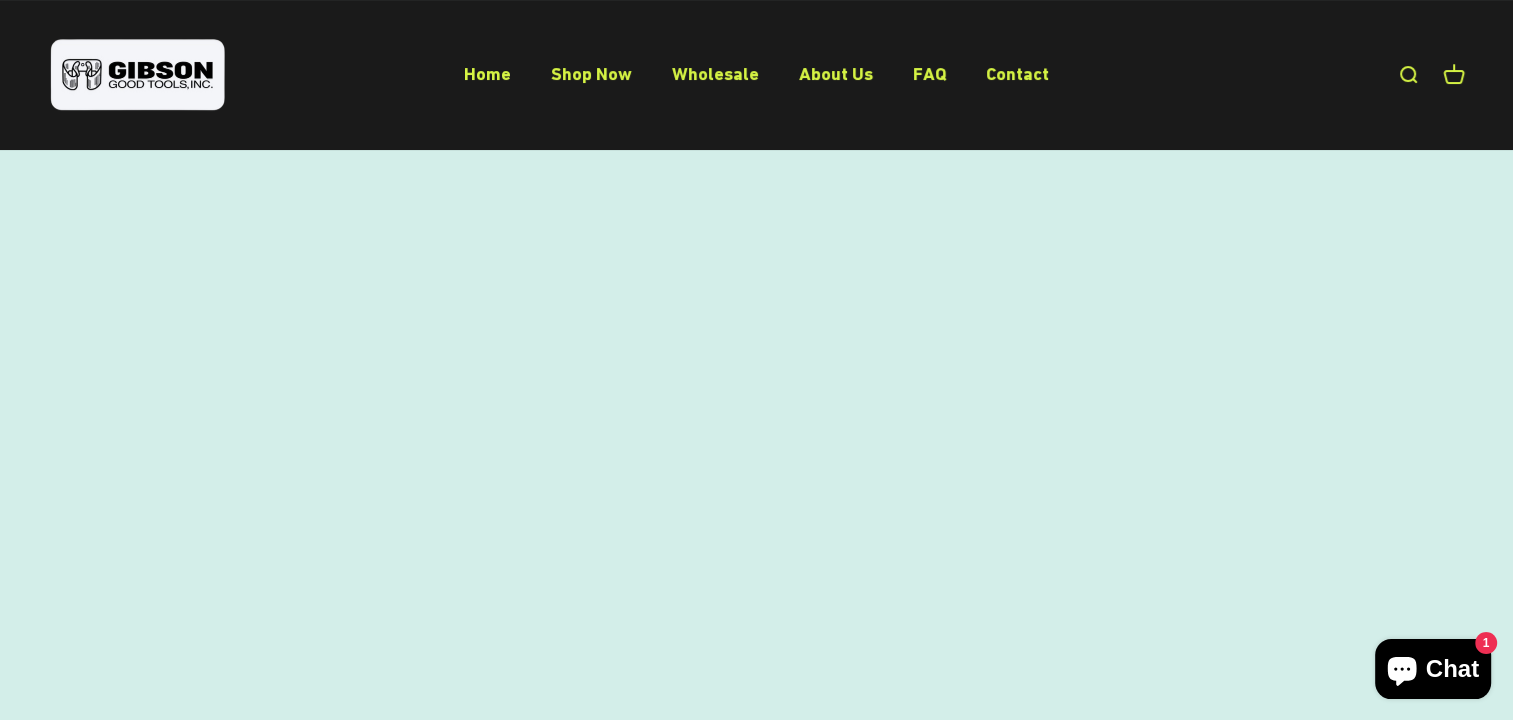 click at bounding box center [396, 209] 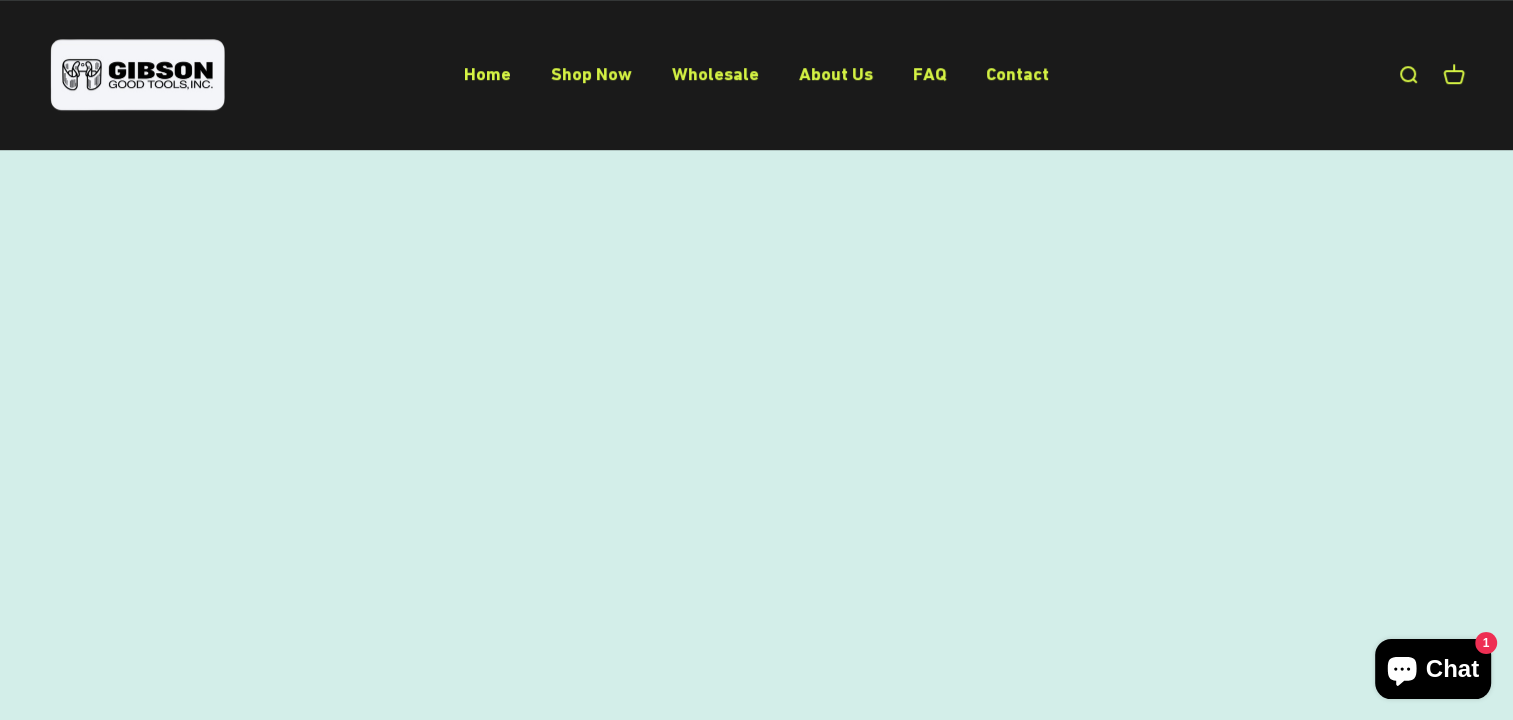 scroll, scrollTop: 1500, scrollLeft: 0, axis: vertical 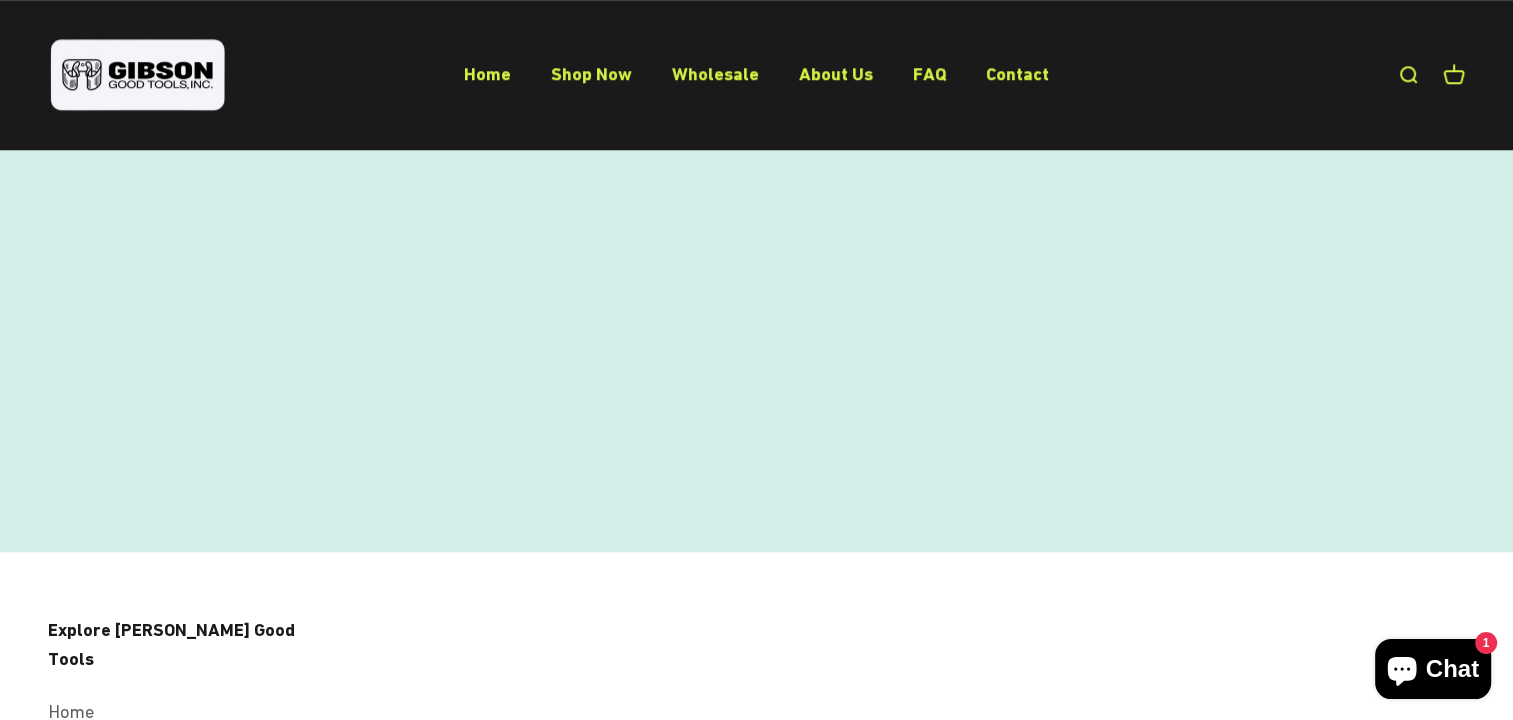 click at bounding box center (396, -6) 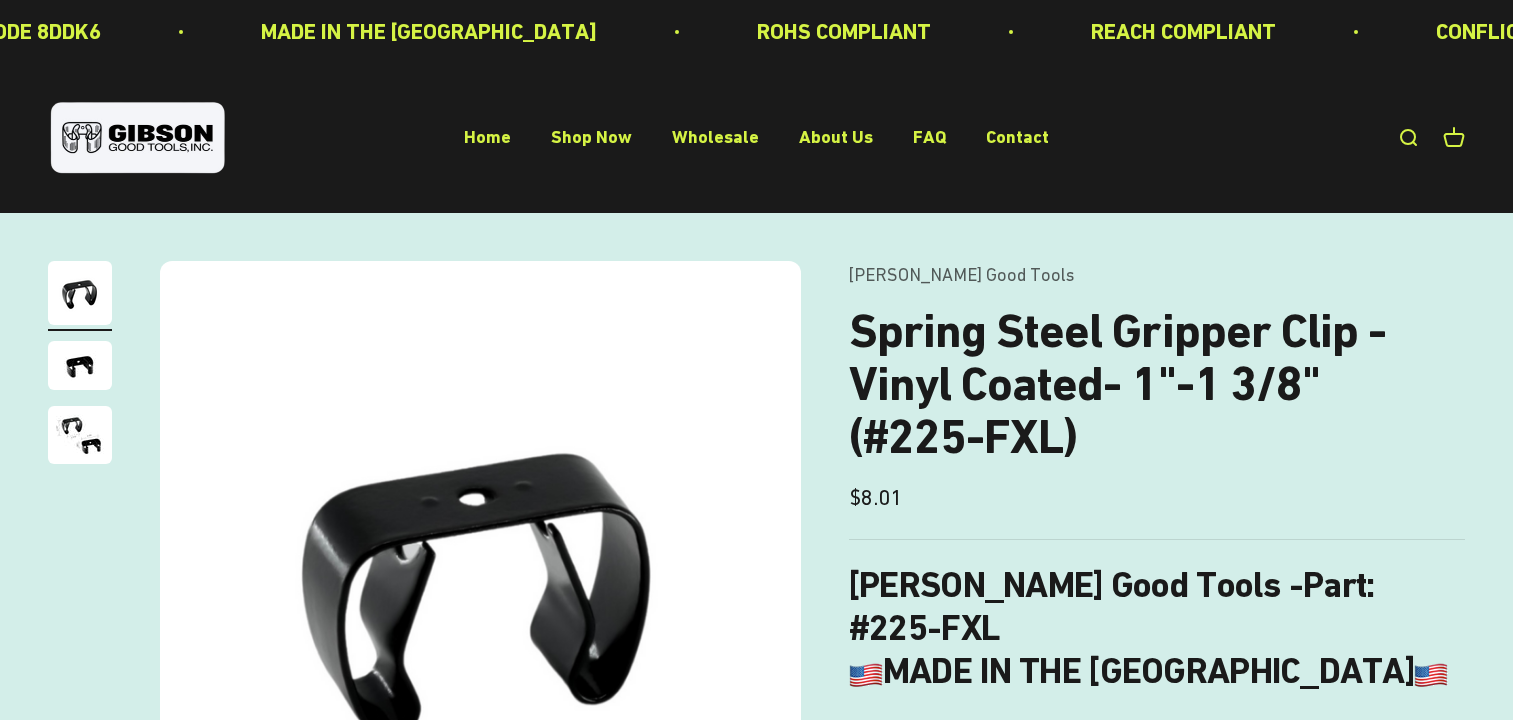 scroll, scrollTop: 0, scrollLeft: 0, axis: both 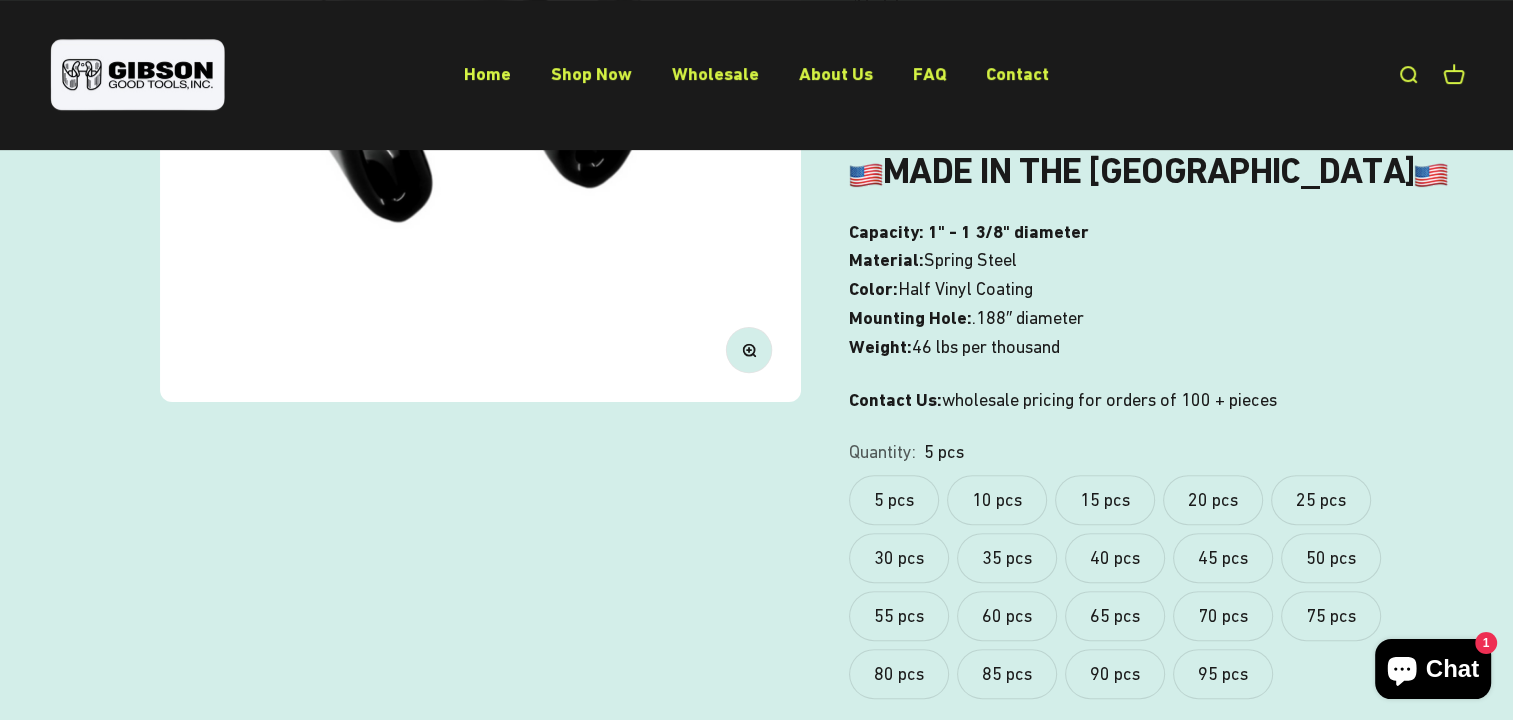click on "75 pcs" 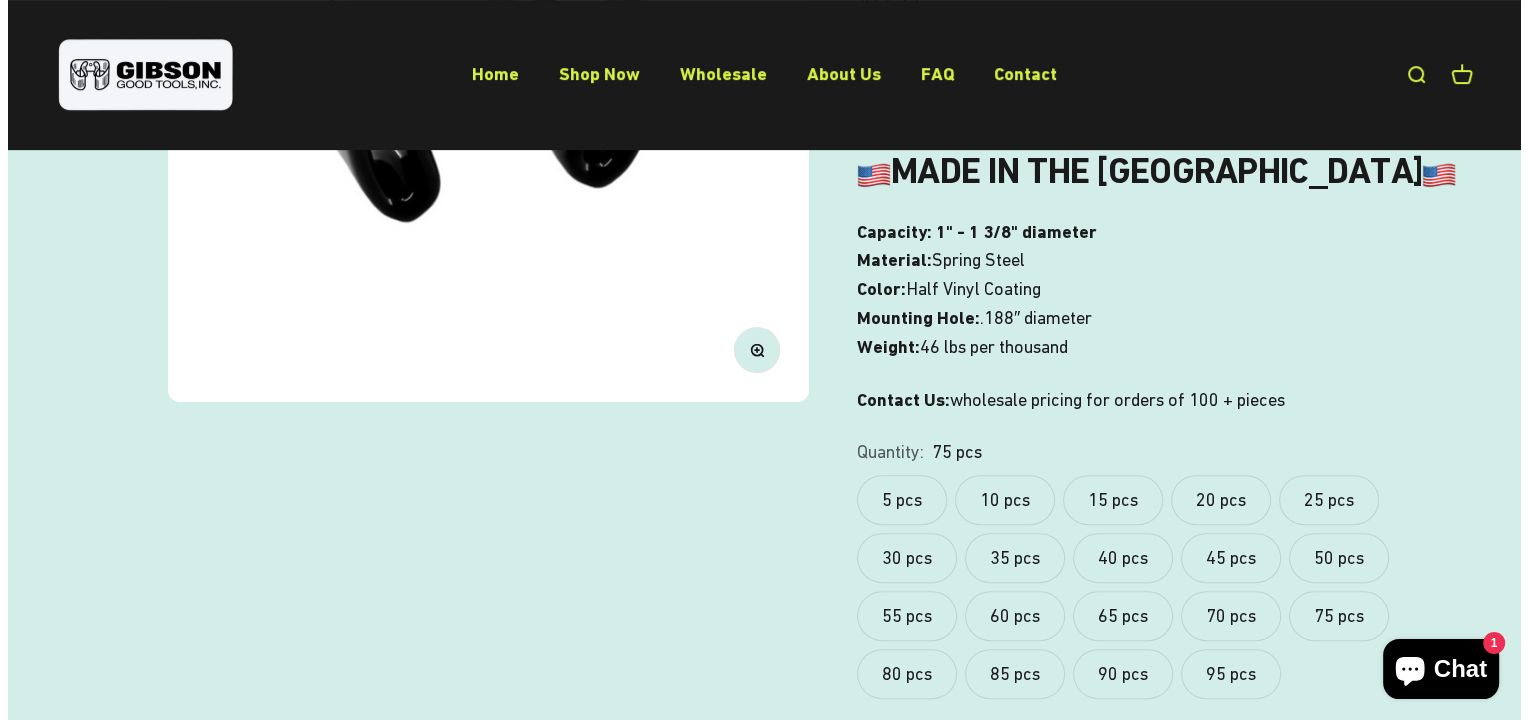 scroll, scrollTop: 700, scrollLeft: 0, axis: vertical 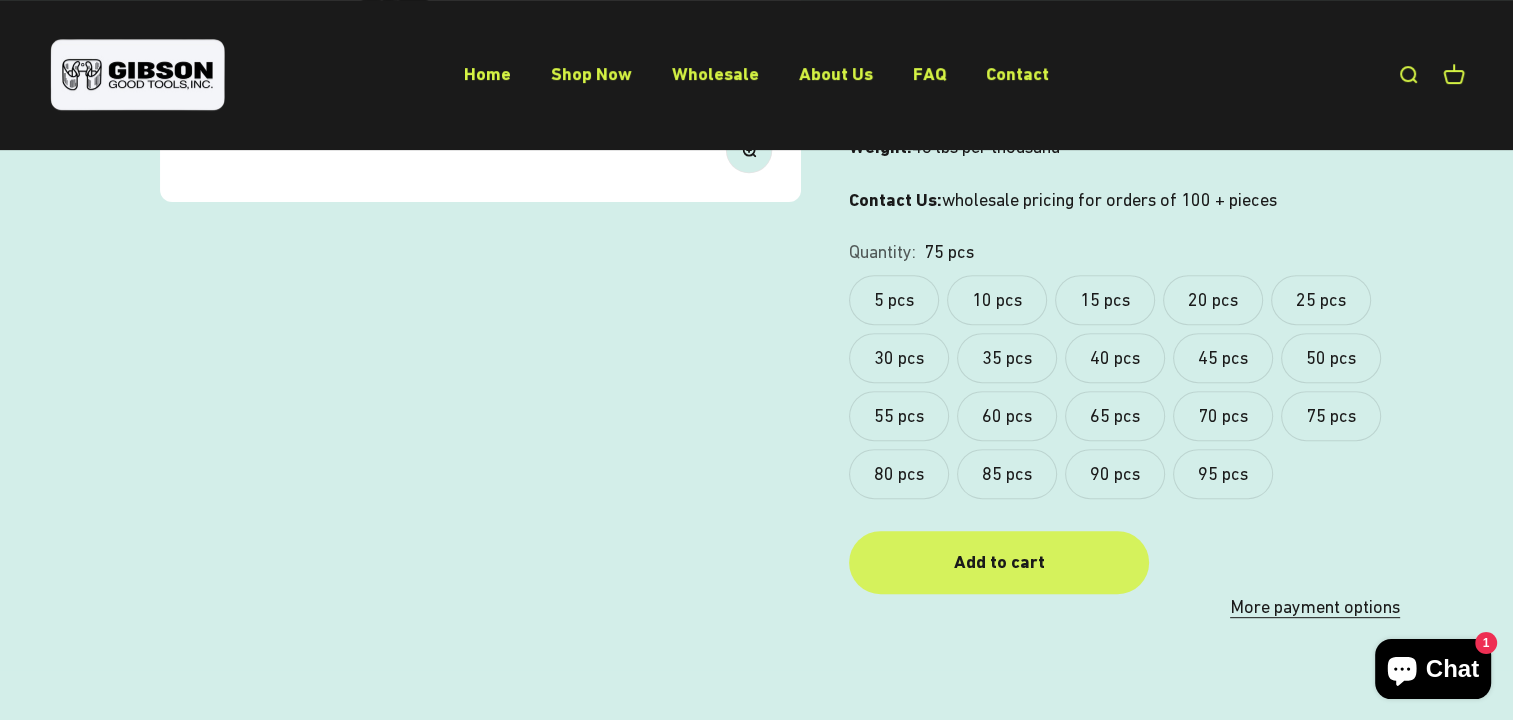 click on "Add to cart" at bounding box center (999, 562) 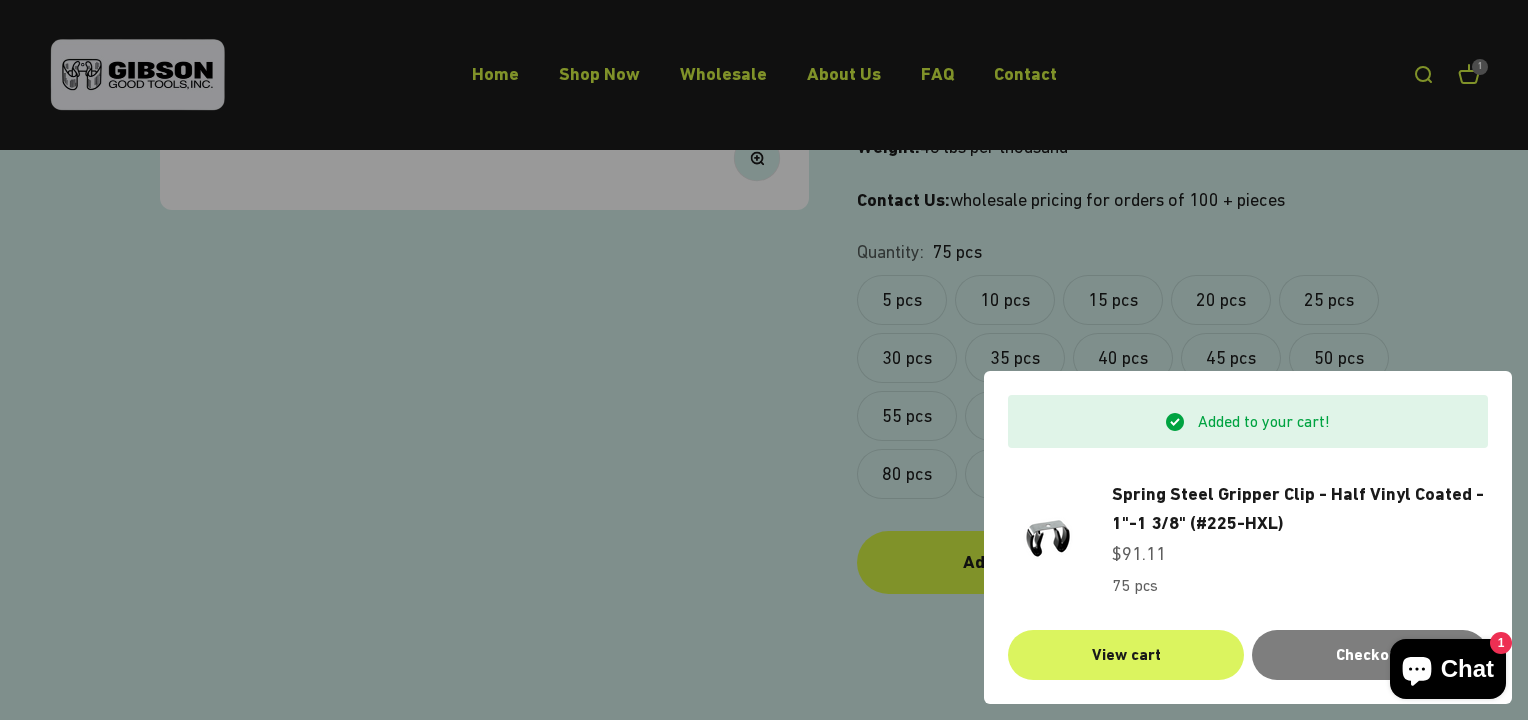 click on "View cart" at bounding box center [1126, 655] 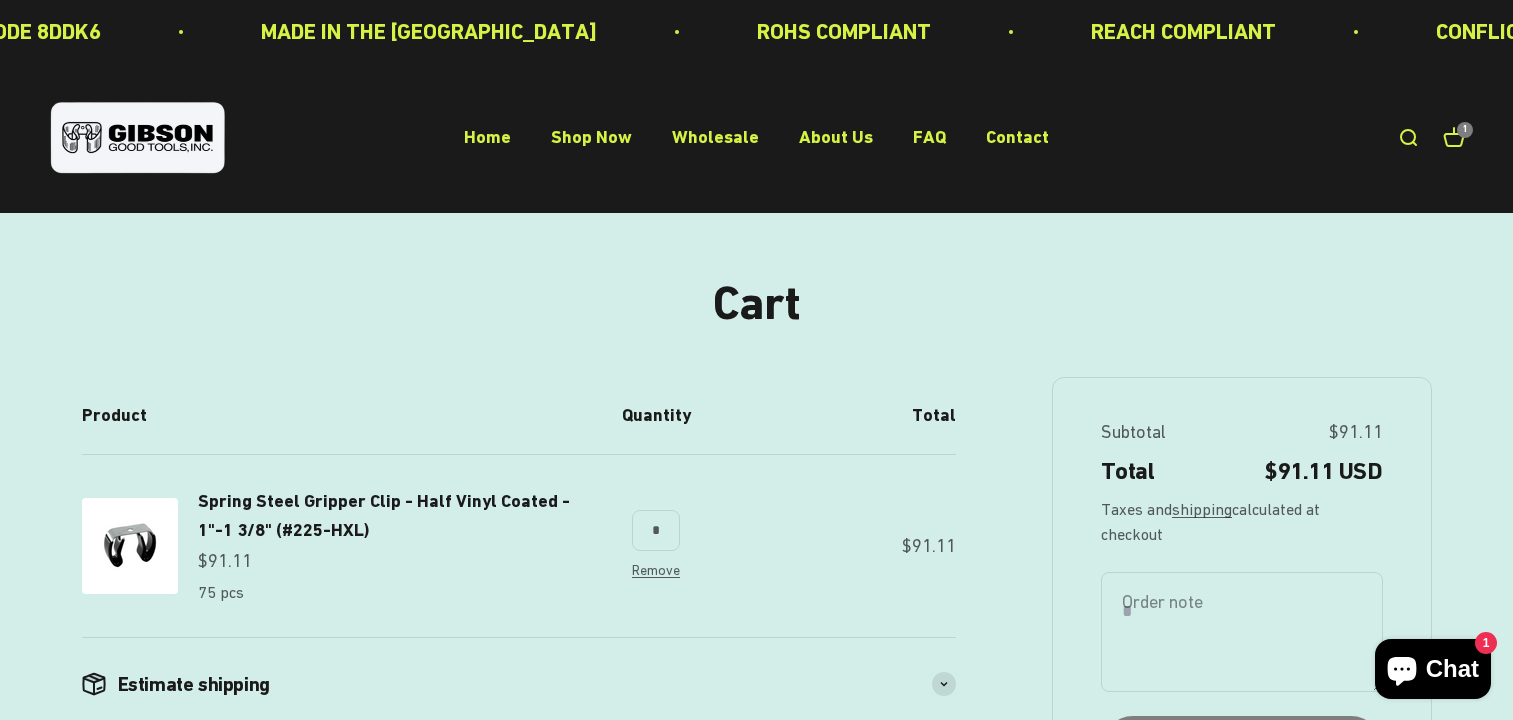 scroll, scrollTop: 0, scrollLeft: 0, axis: both 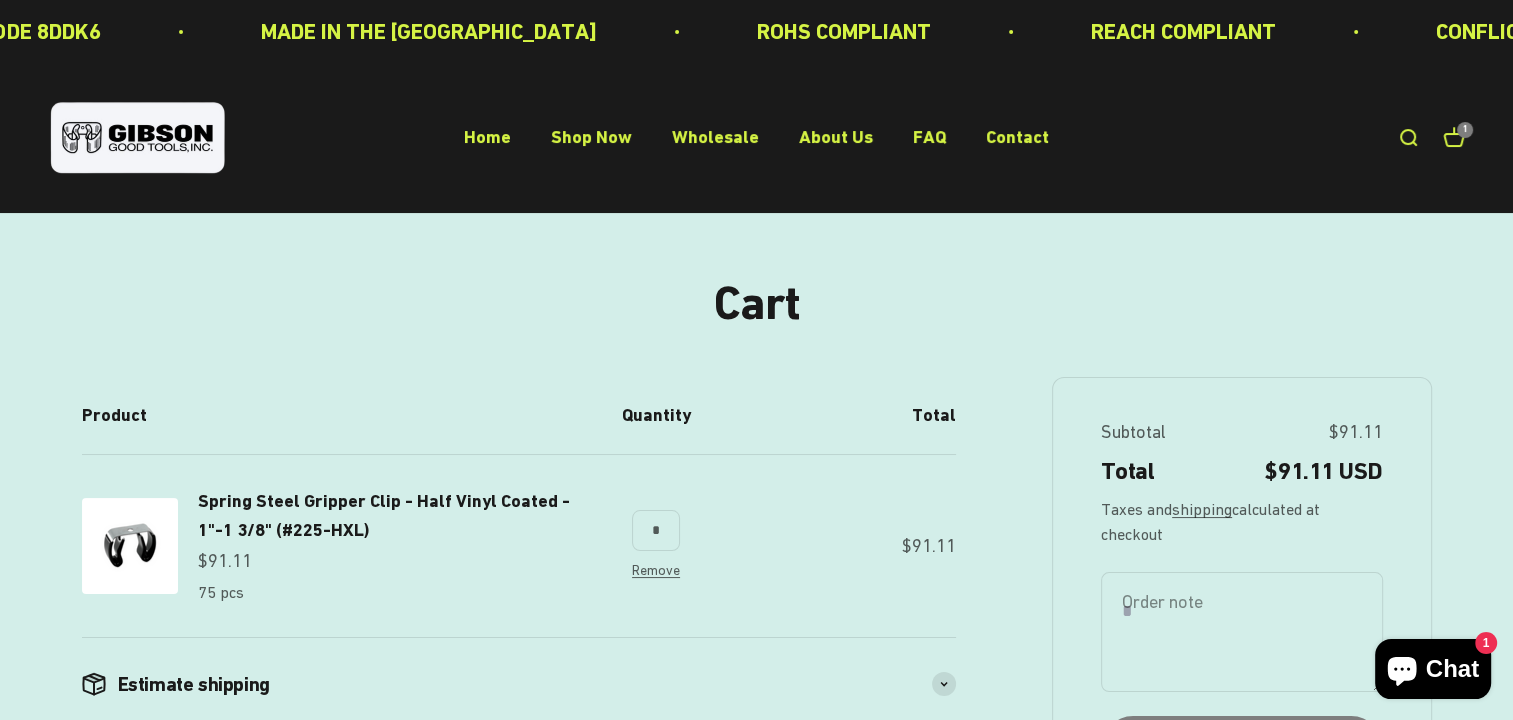 click on "Spring Steel Gripper Clip - Half Vinyl Coated - 1"-1 3/8" (#225-HXL)
Sale price $91.11 75 pcs
*
Remove" at bounding box center (394, 546) 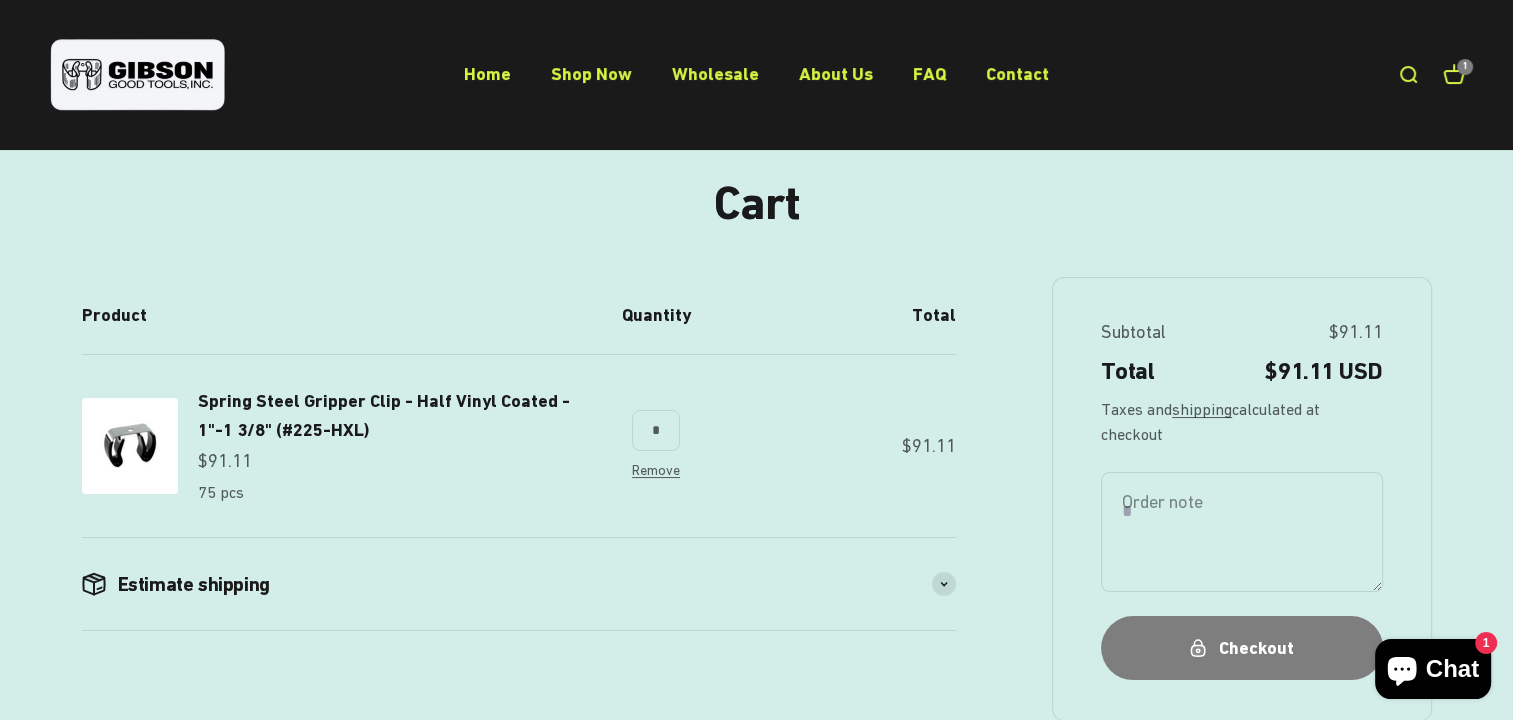 scroll, scrollTop: 300, scrollLeft: 0, axis: vertical 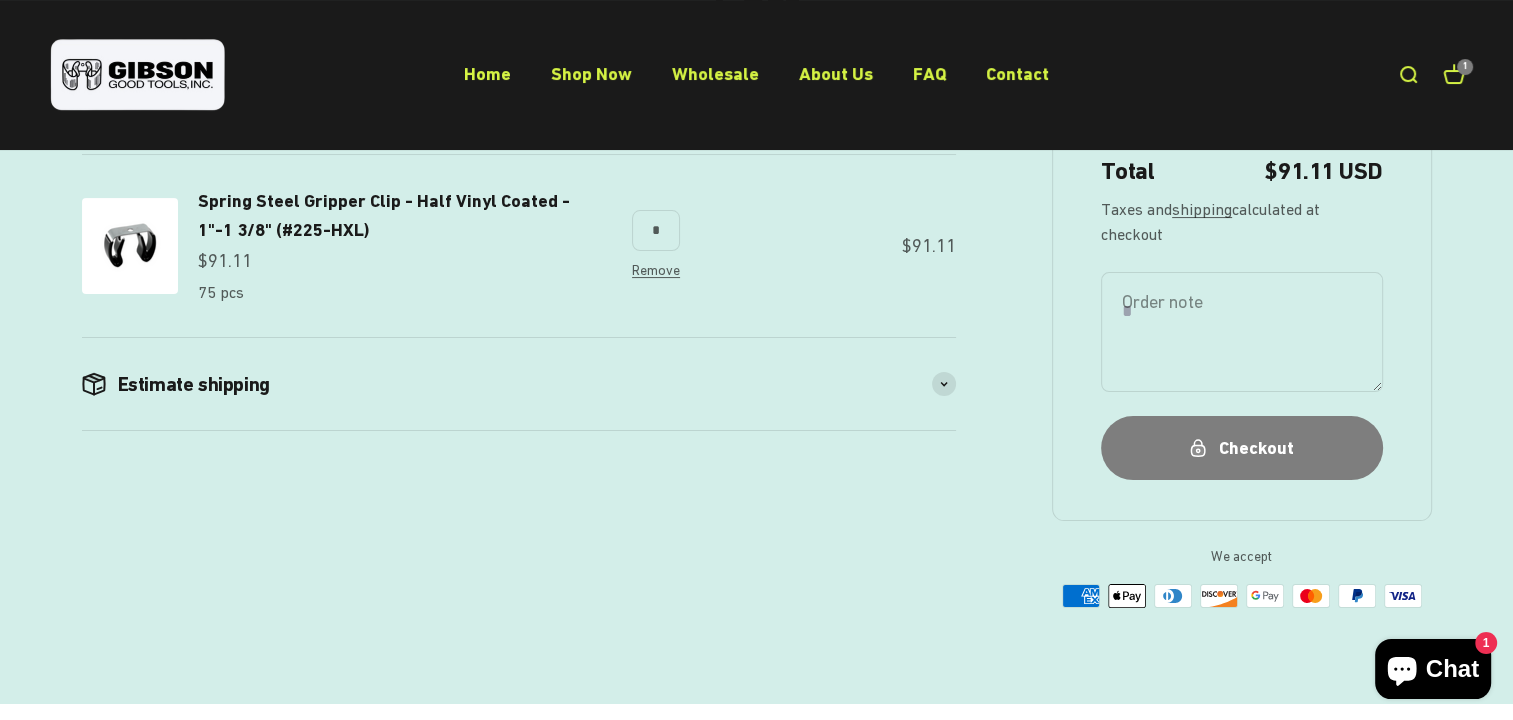 click on "Order note" at bounding box center (1242, 332) 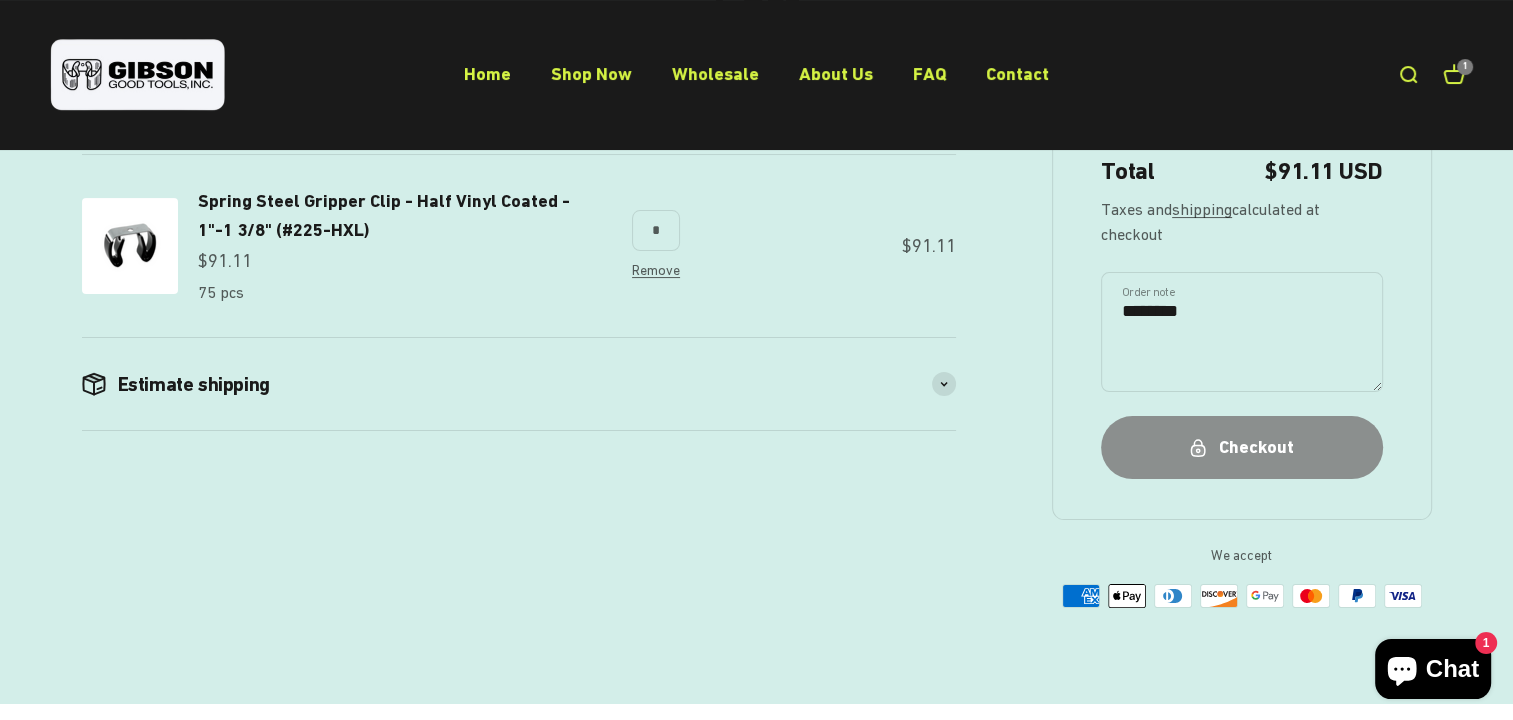 type on "********" 